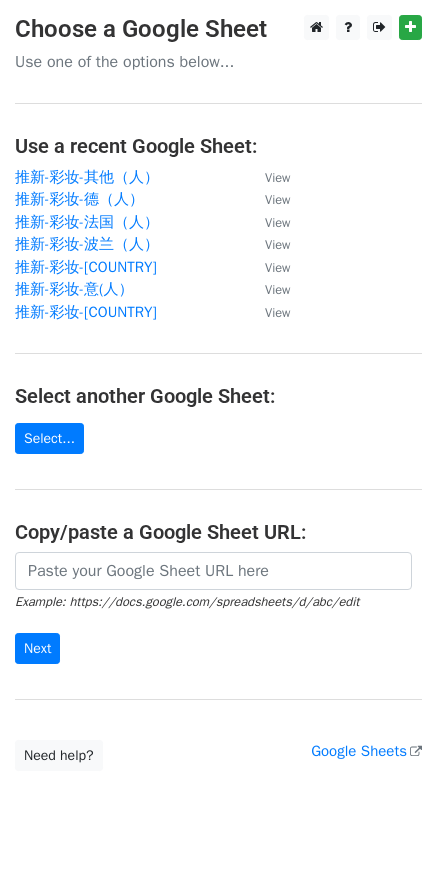 scroll, scrollTop: 0, scrollLeft: 0, axis: both 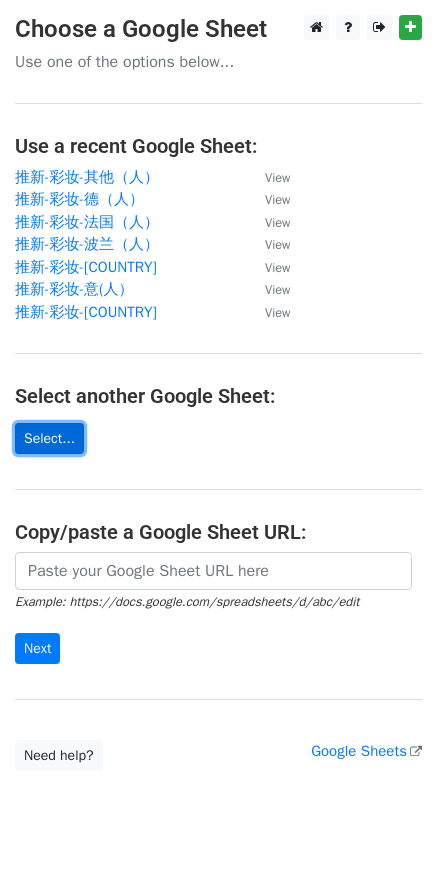 click on "Select..." at bounding box center (49, 438) 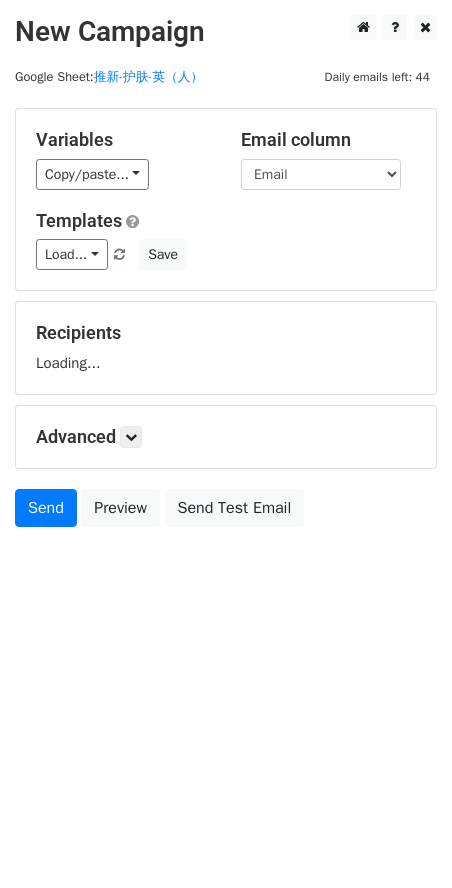 scroll, scrollTop: 0, scrollLeft: 0, axis: both 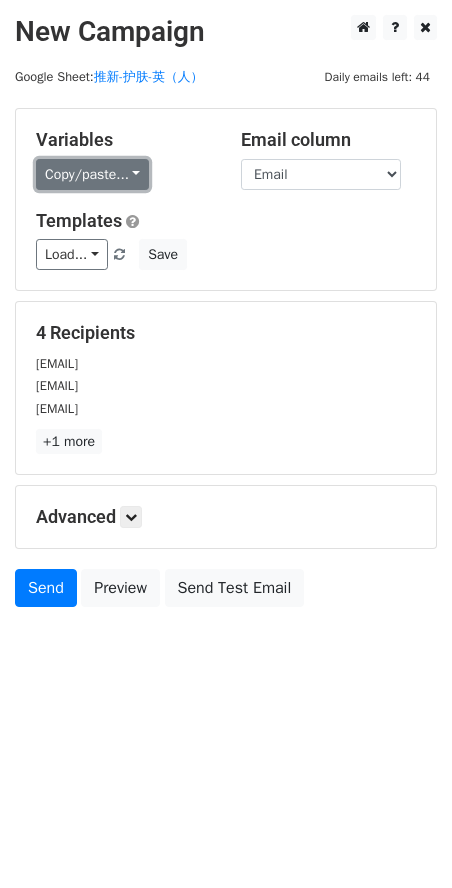 click on "Copy/paste..." at bounding box center (92, 174) 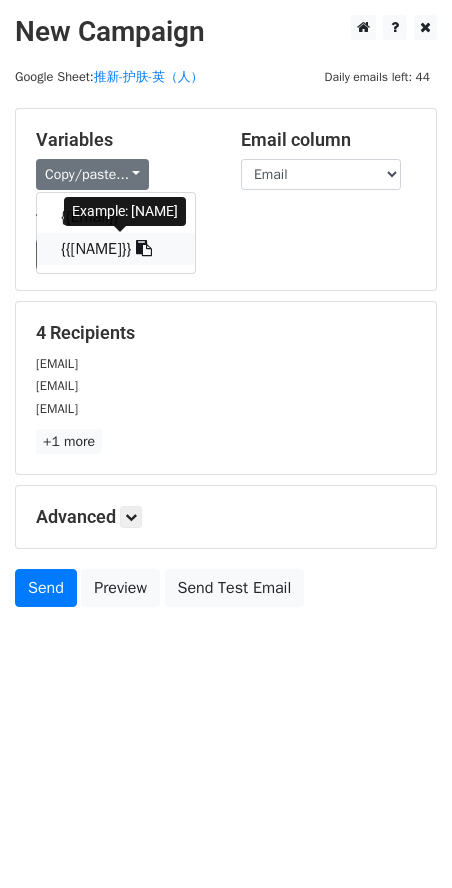click on "[FIRST NAME]" at bounding box center [116, 249] 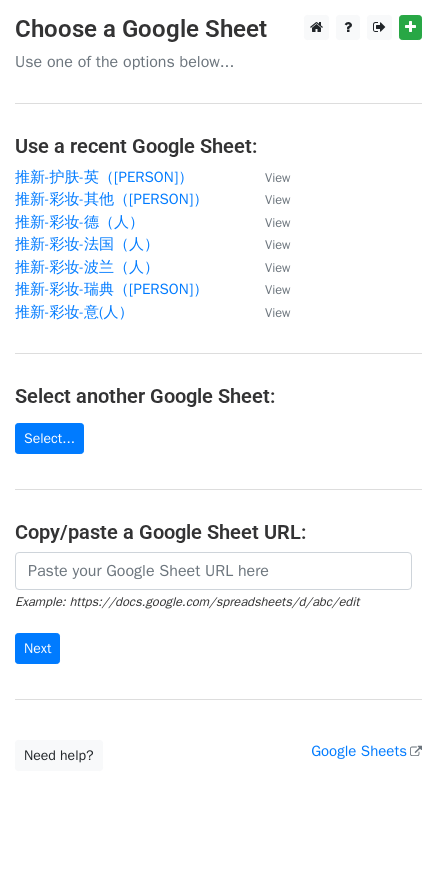 scroll, scrollTop: 0, scrollLeft: 0, axis: both 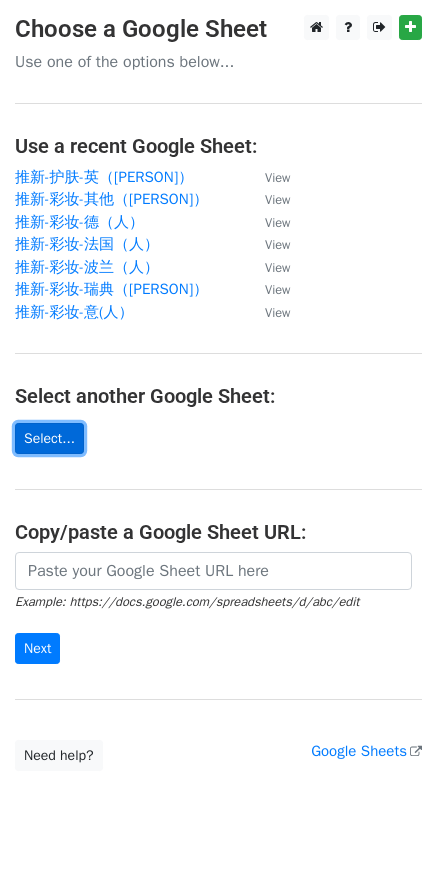 click on "Select..." at bounding box center [49, 438] 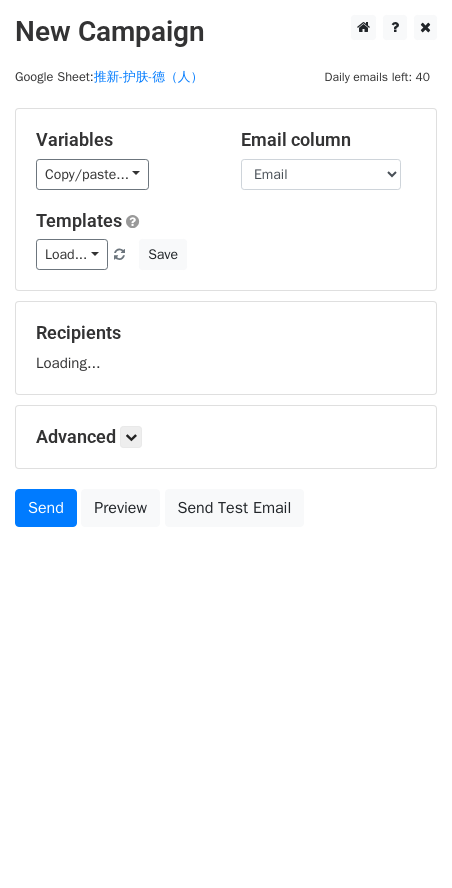 scroll, scrollTop: 0, scrollLeft: 0, axis: both 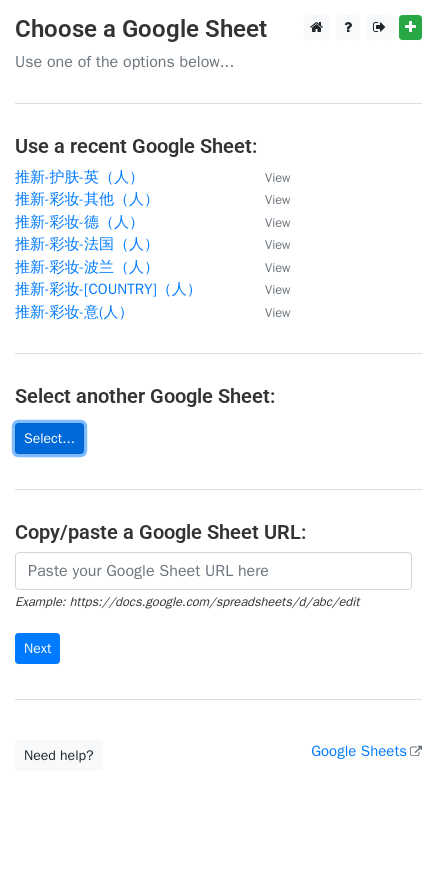click on "Select..." at bounding box center [49, 438] 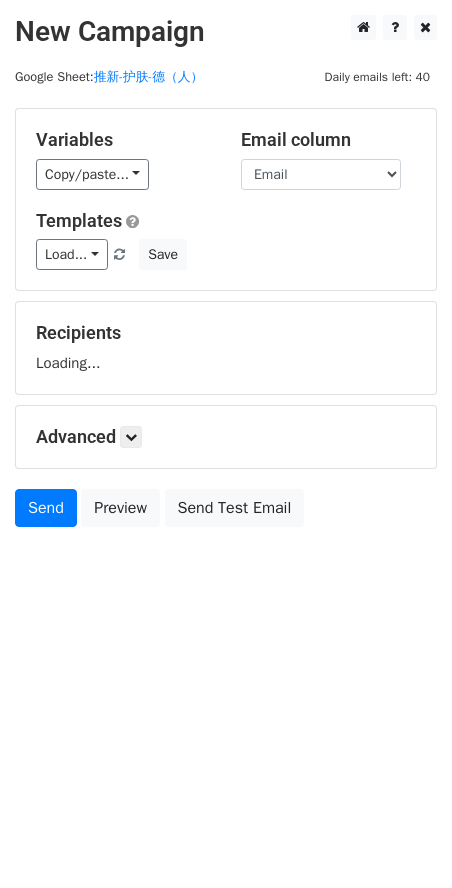 scroll, scrollTop: 0, scrollLeft: 0, axis: both 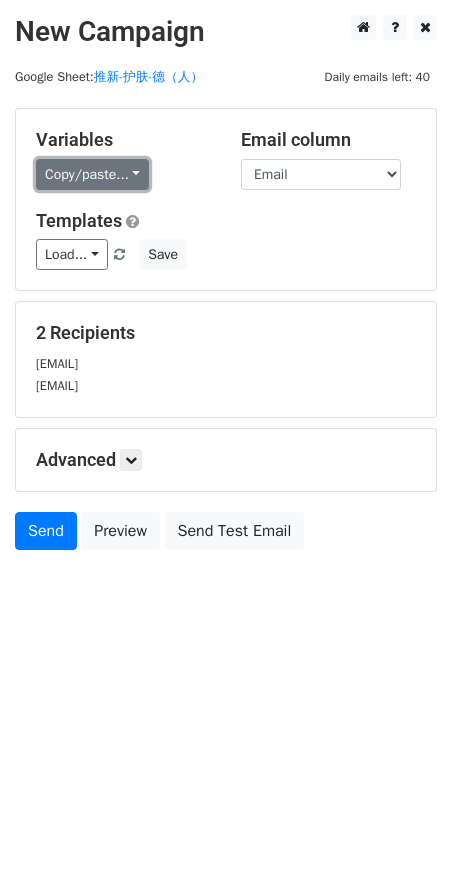 click on "Copy/paste..." at bounding box center (92, 174) 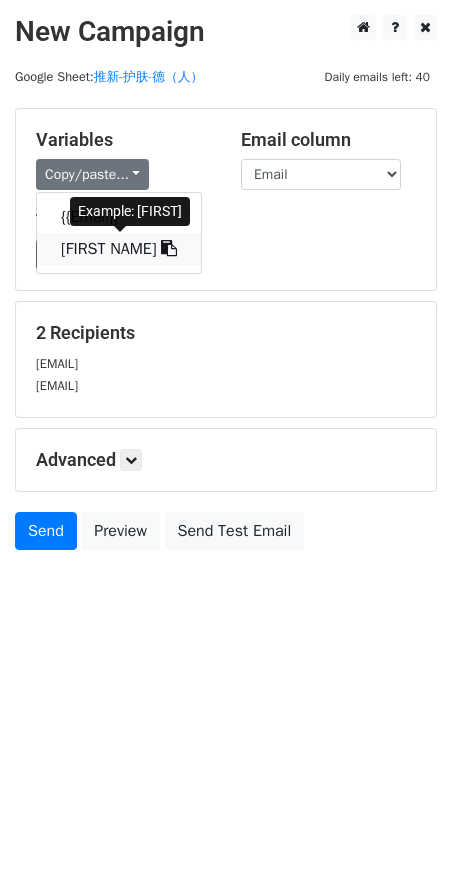 click on "{{[FIRST] [LAST]}}" at bounding box center (119, 249) 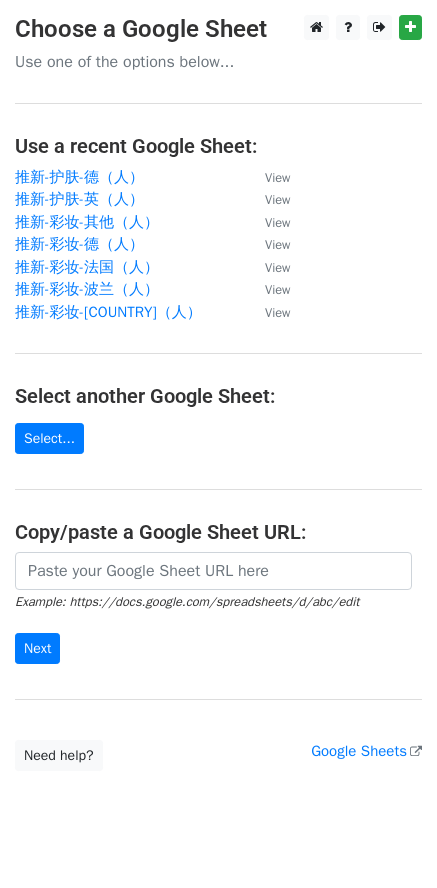 scroll, scrollTop: 0, scrollLeft: 0, axis: both 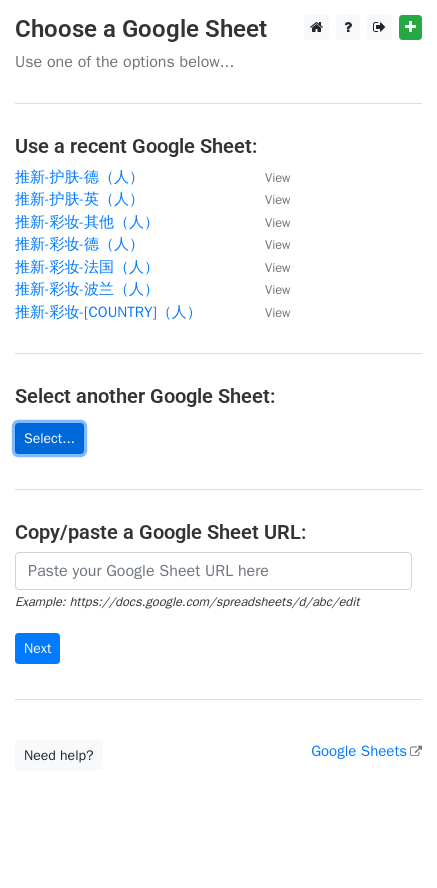 click on "Select..." at bounding box center [49, 438] 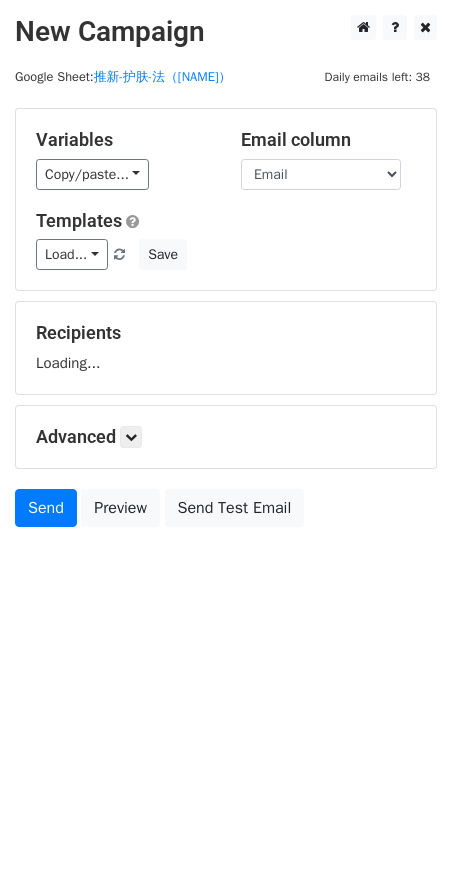 scroll, scrollTop: 0, scrollLeft: 0, axis: both 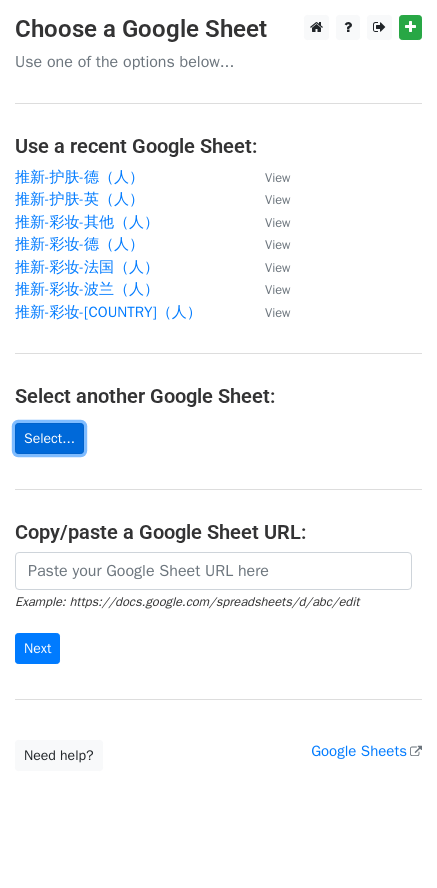 click on "Select..." at bounding box center [49, 438] 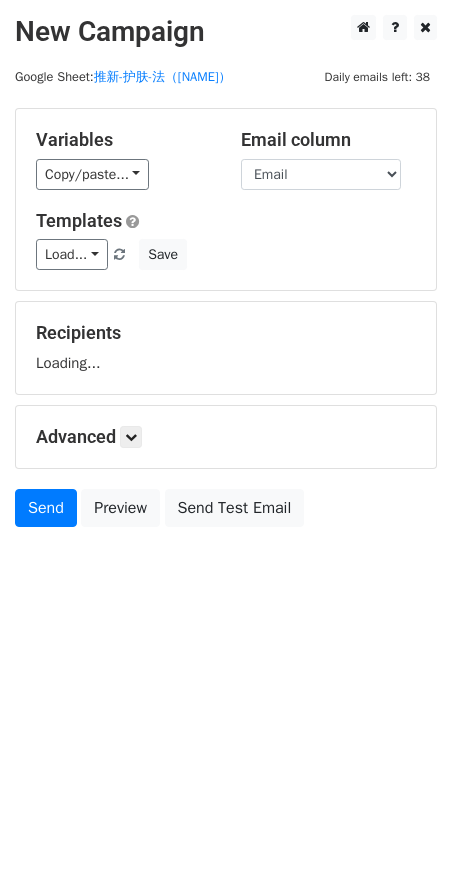 scroll, scrollTop: 0, scrollLeft: 0, axis: both 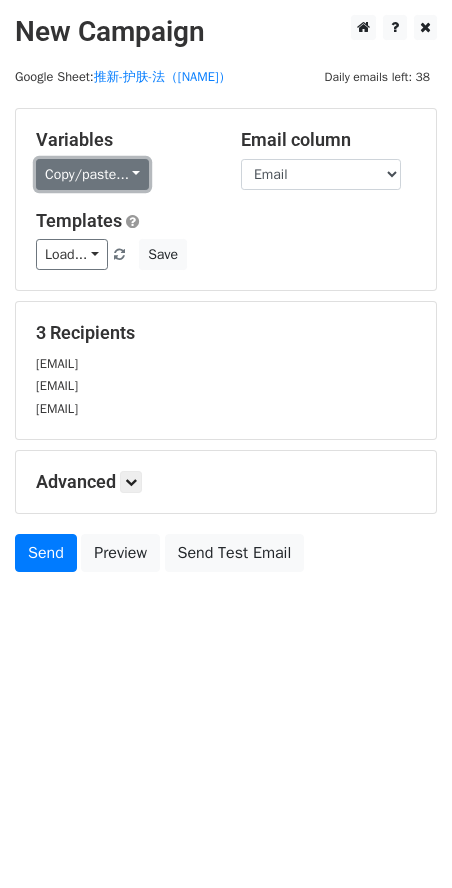 click on "Copy/paste..." at bounding box center (92, 174) 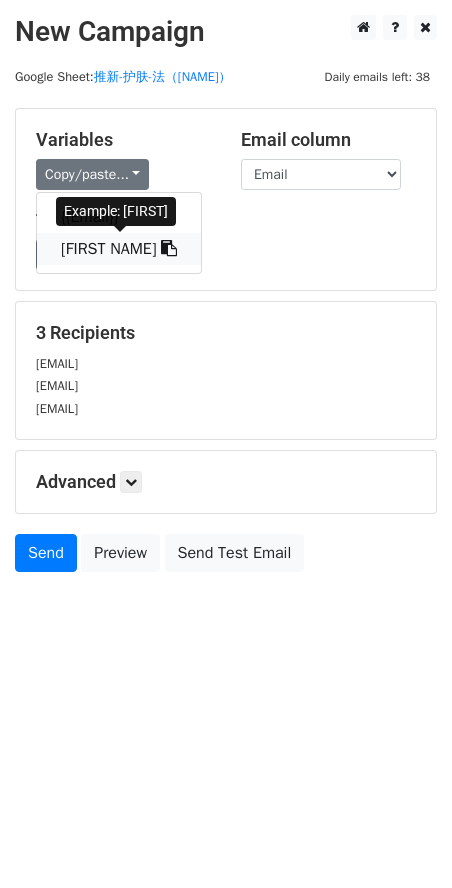 click on "[FIRST NAME]" at bounding box center (119, 249) 